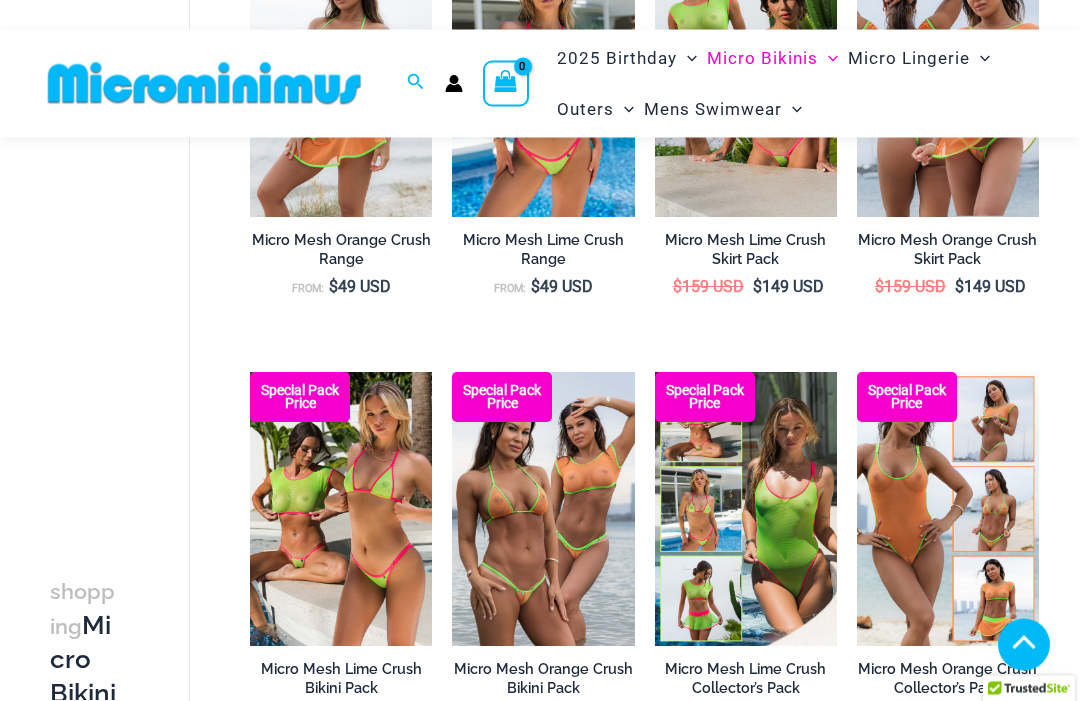 scroll, scrollTop: 324, scrollLeft: 0, axis: vertical 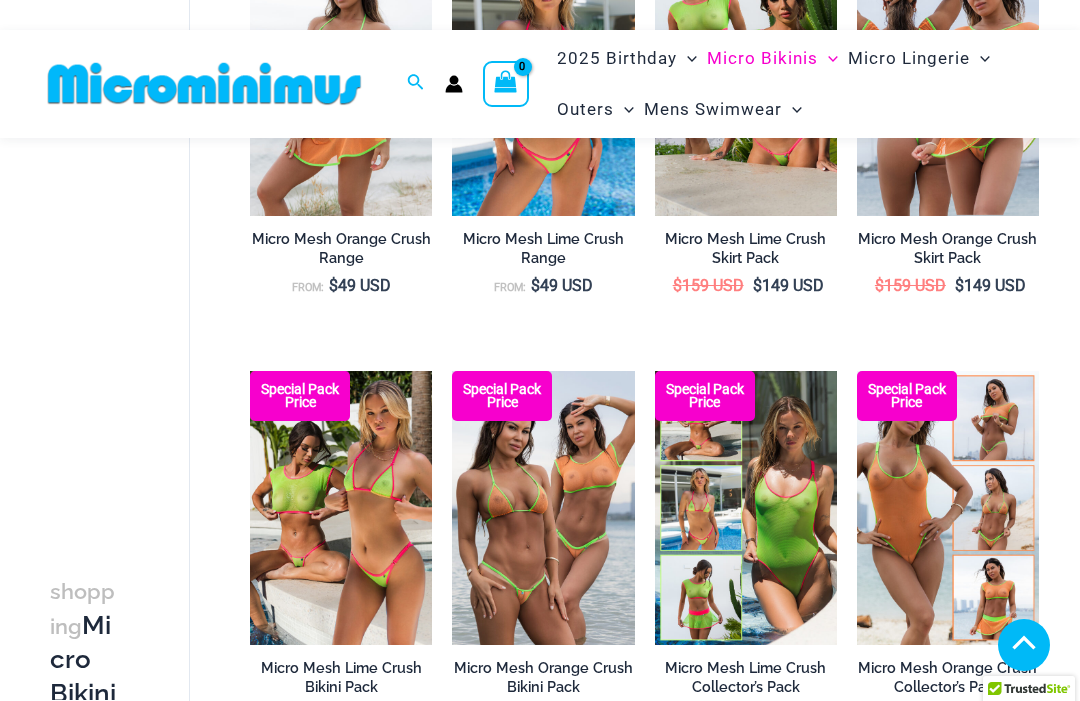 click at bounding box center [452, 371] 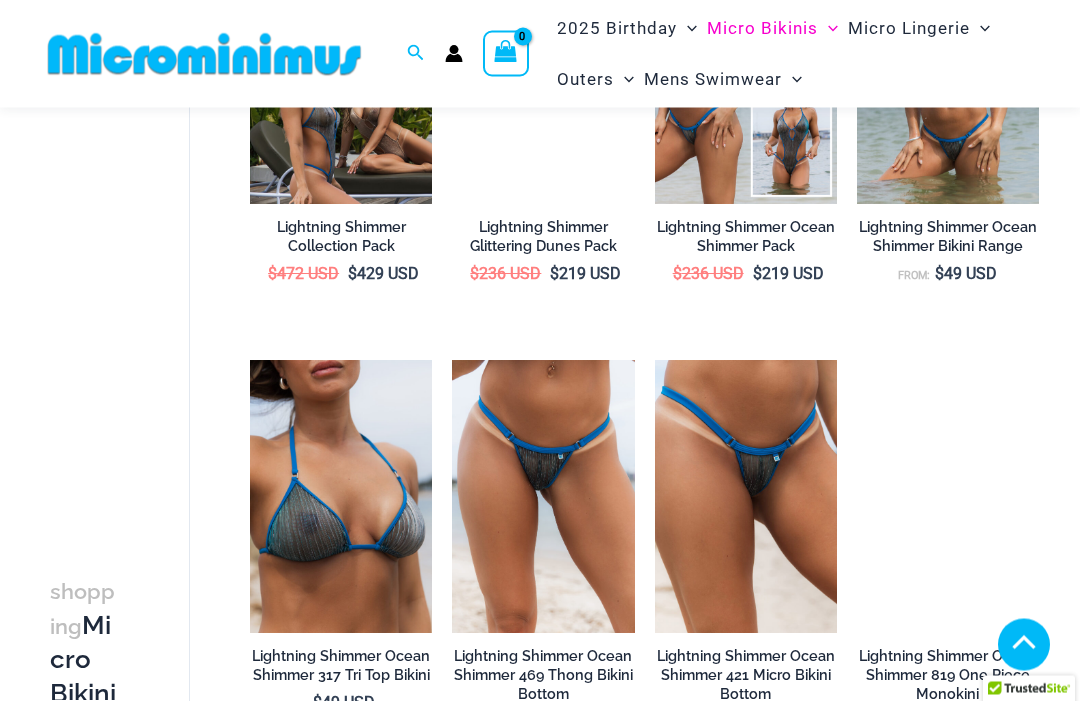 scroll, scrollTop: 3101, scrollLeft: 0, axis: vertical 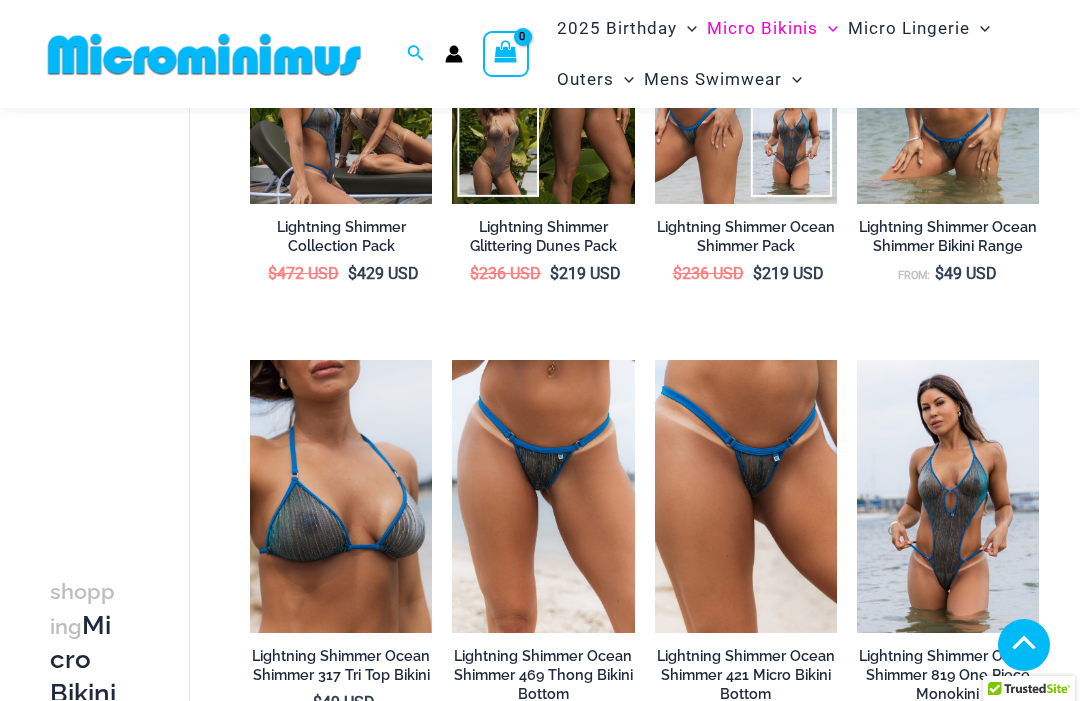 click at bounding box center (452, 360) 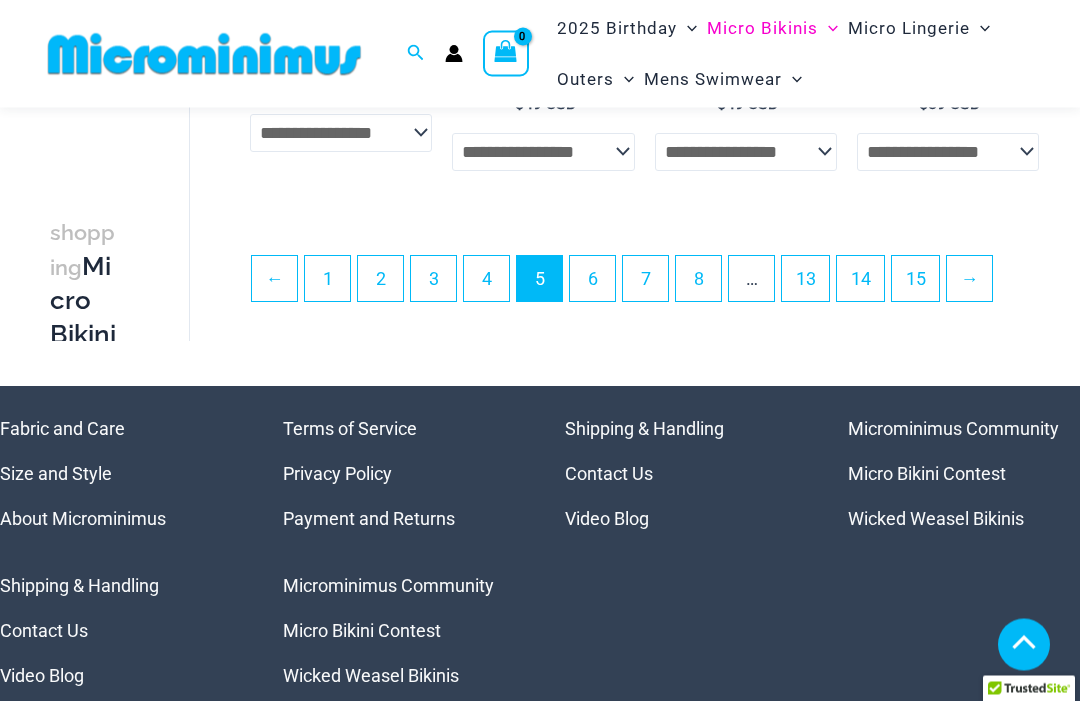 scroll, scrollTop: 3719, scrollLeft: 0, axis: vertical 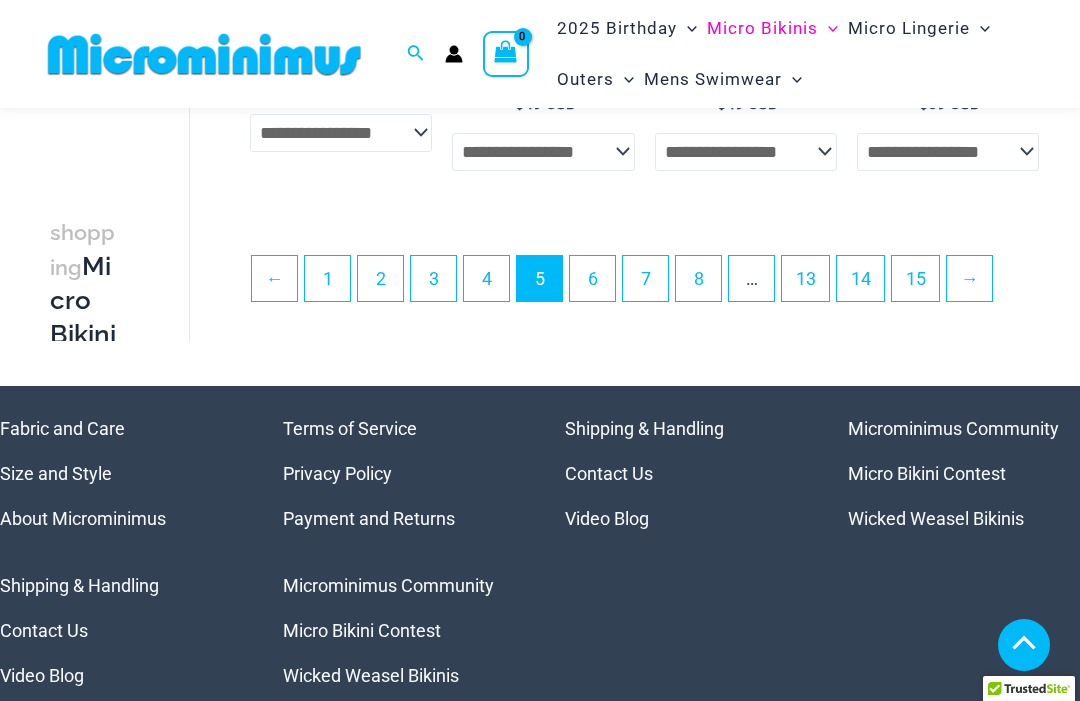 click on "6" at bounding box center [592, 278] 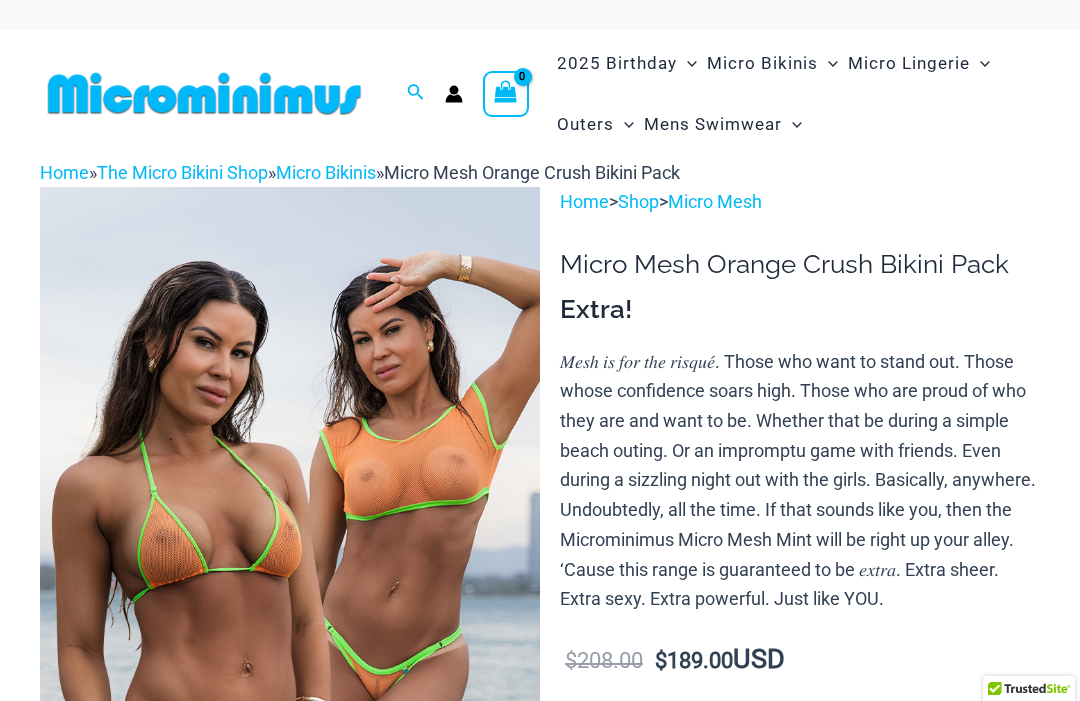 scroll, scrollTop: 0, scrollLeft: 0, axis: both 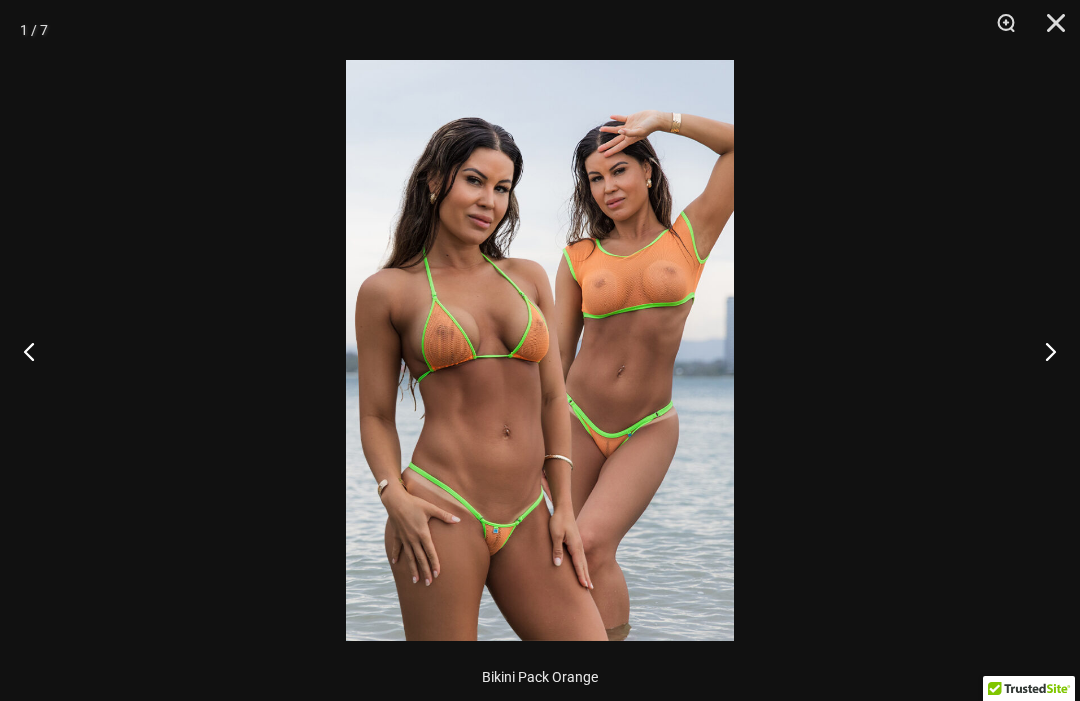 click at bounding box center [1042, 351] 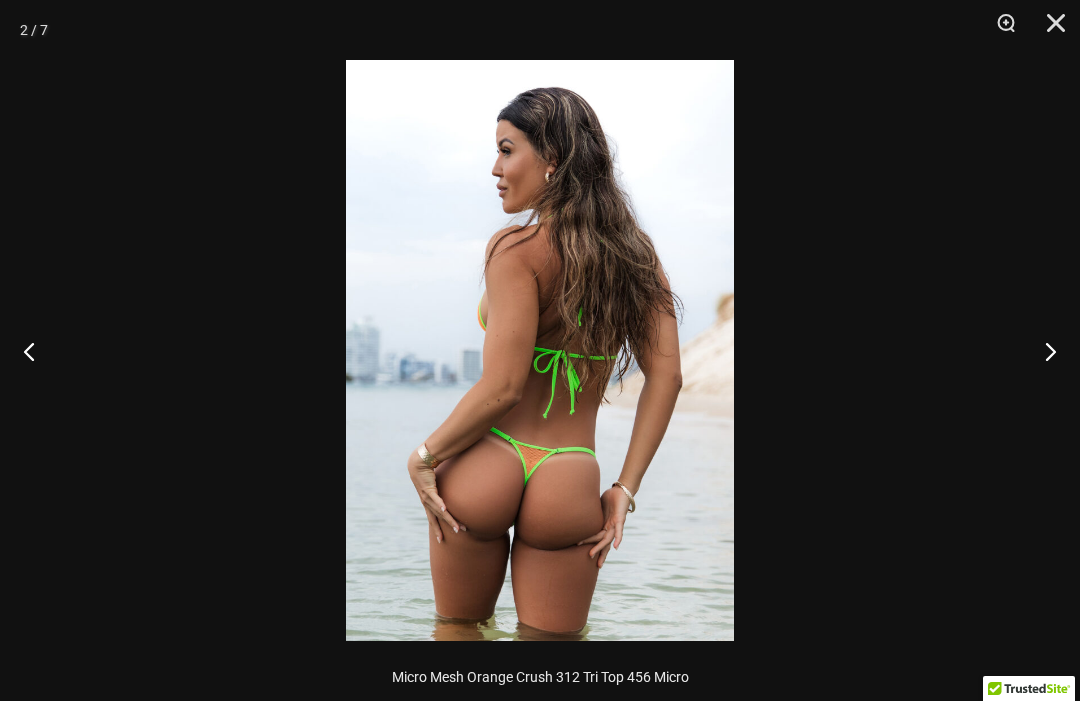 click at bounding box center (1042, 351) 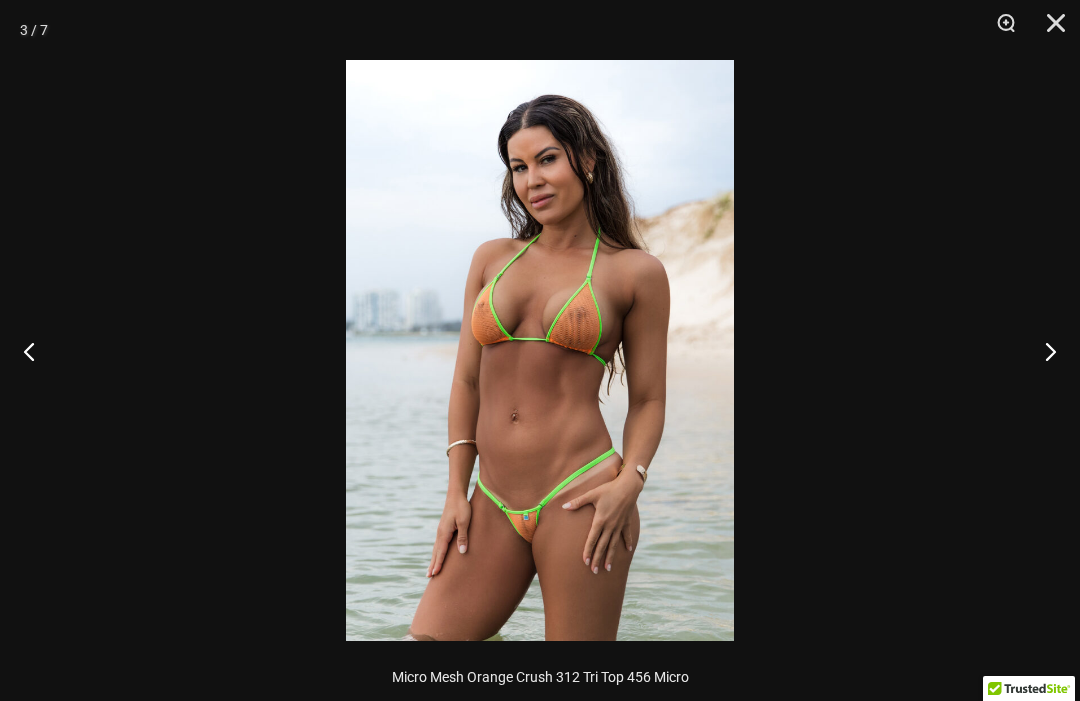 click at bounding box center [540, 350] 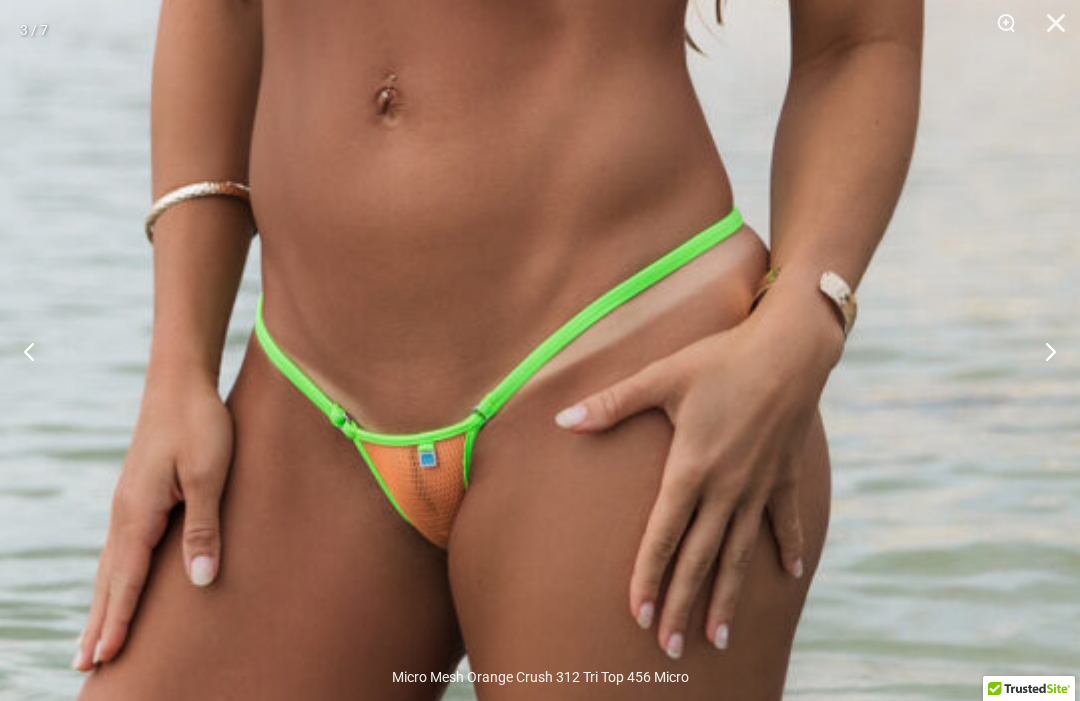 click at bounding box center (476, -136) 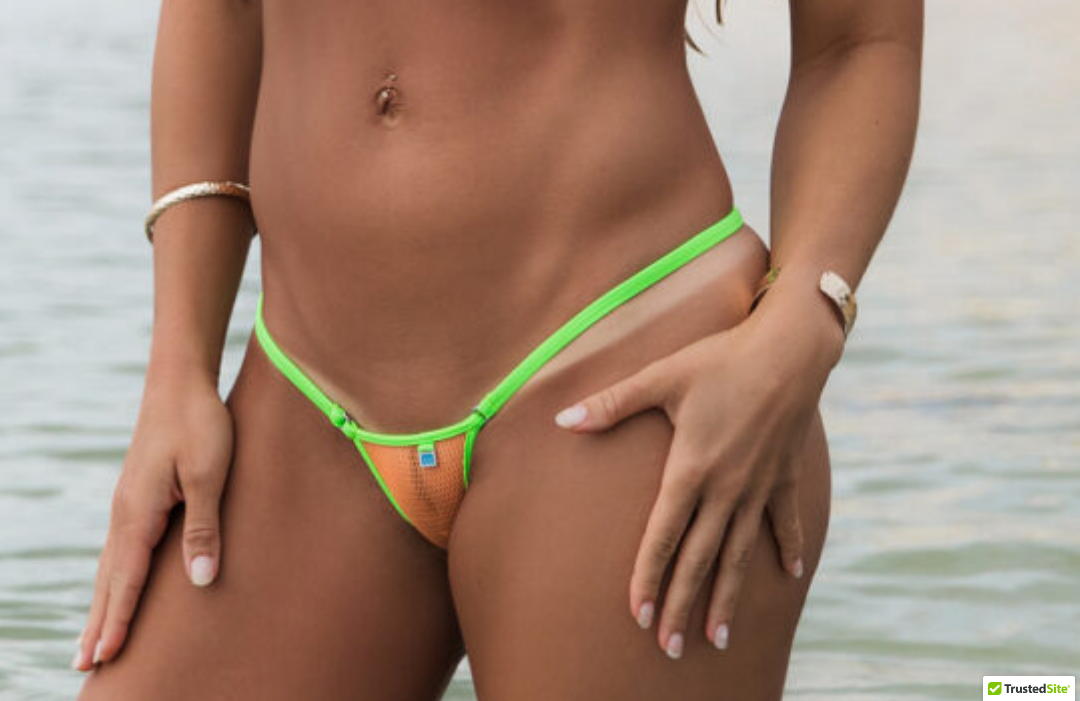 click at bounding box center [476, -136] 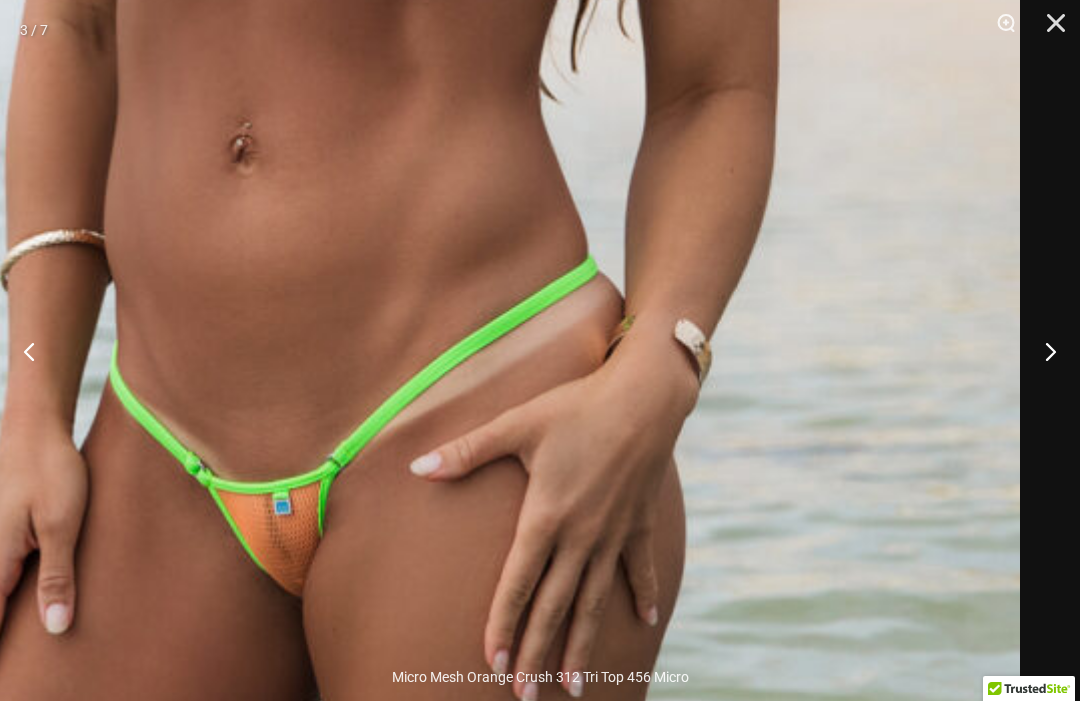 click at bounding box center [1042, 351] 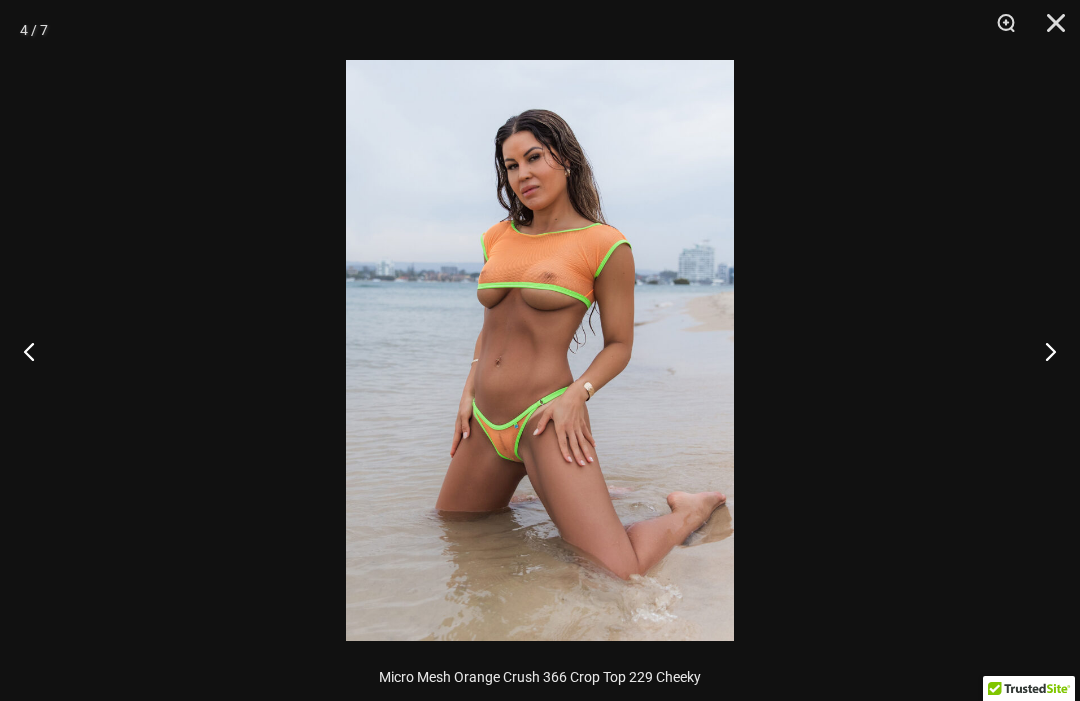 click at bounding box center [540, 350] 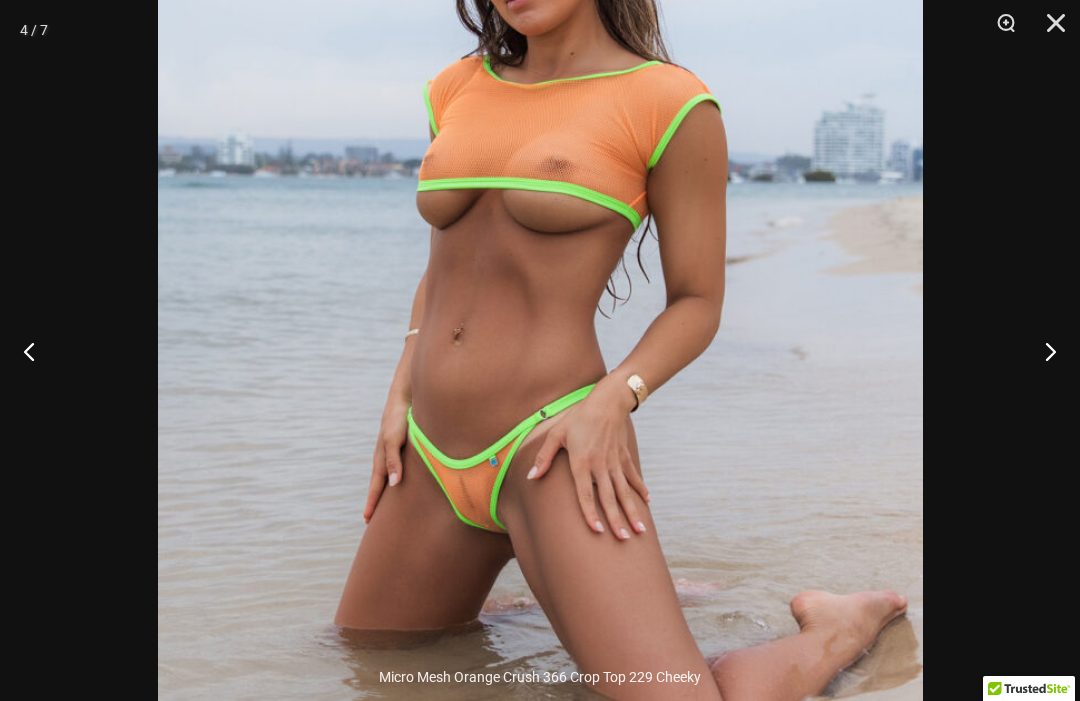click at bounding box center [1042, 351] 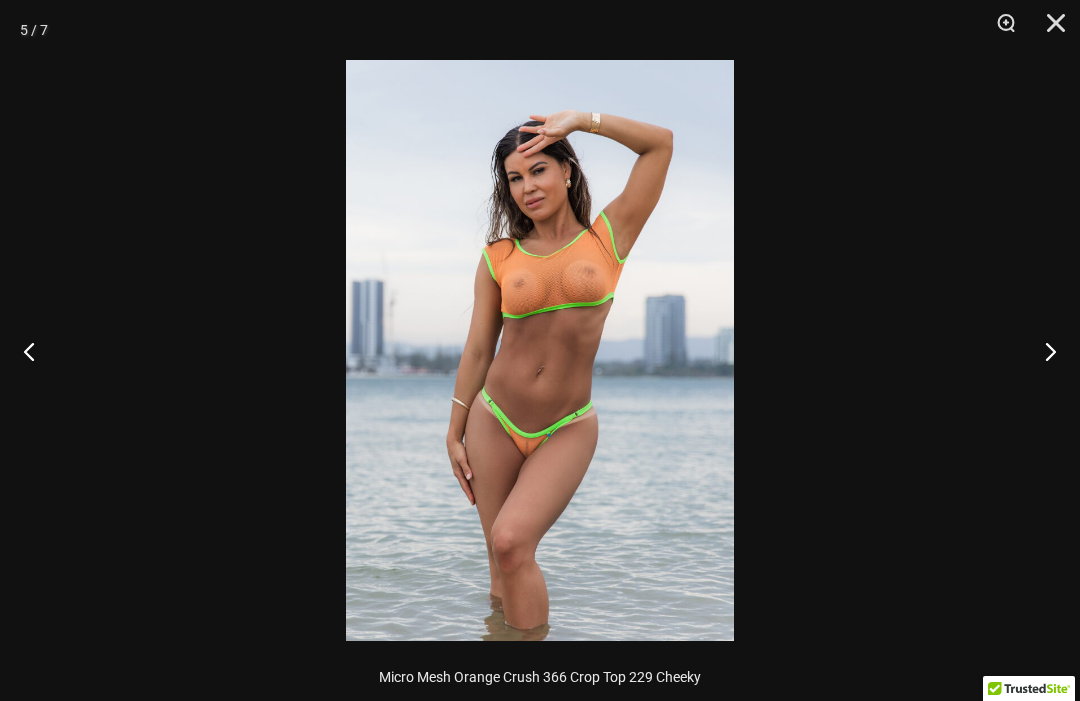 click at bounding box center (1042, 351) 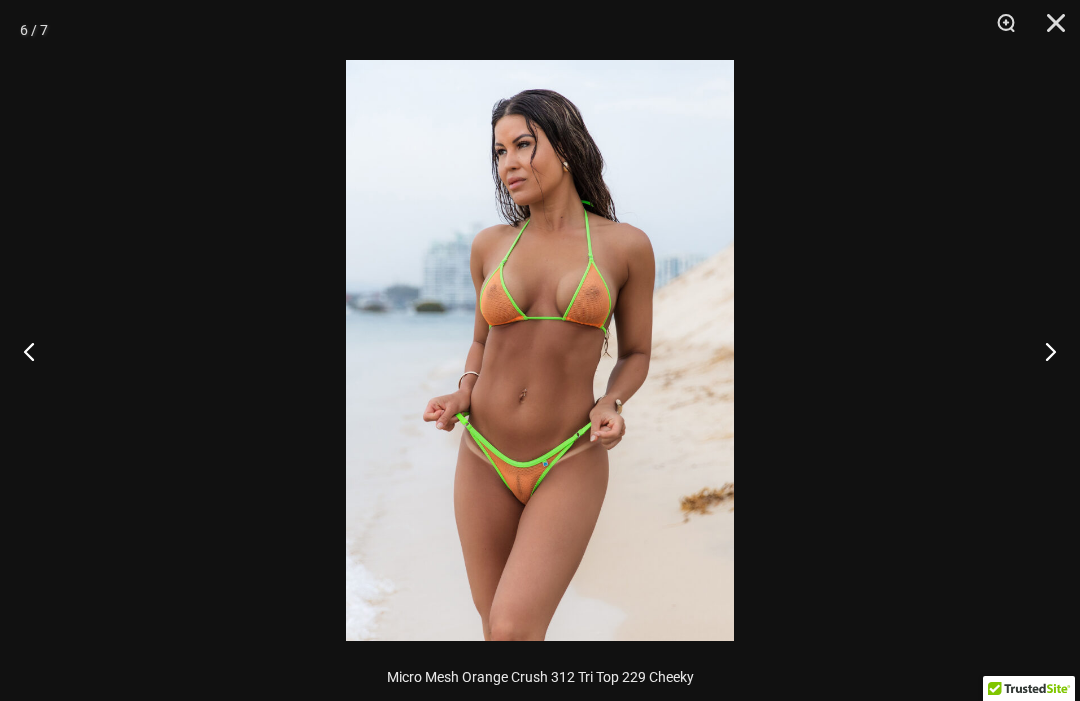 click at bounding box center [1042, 351] 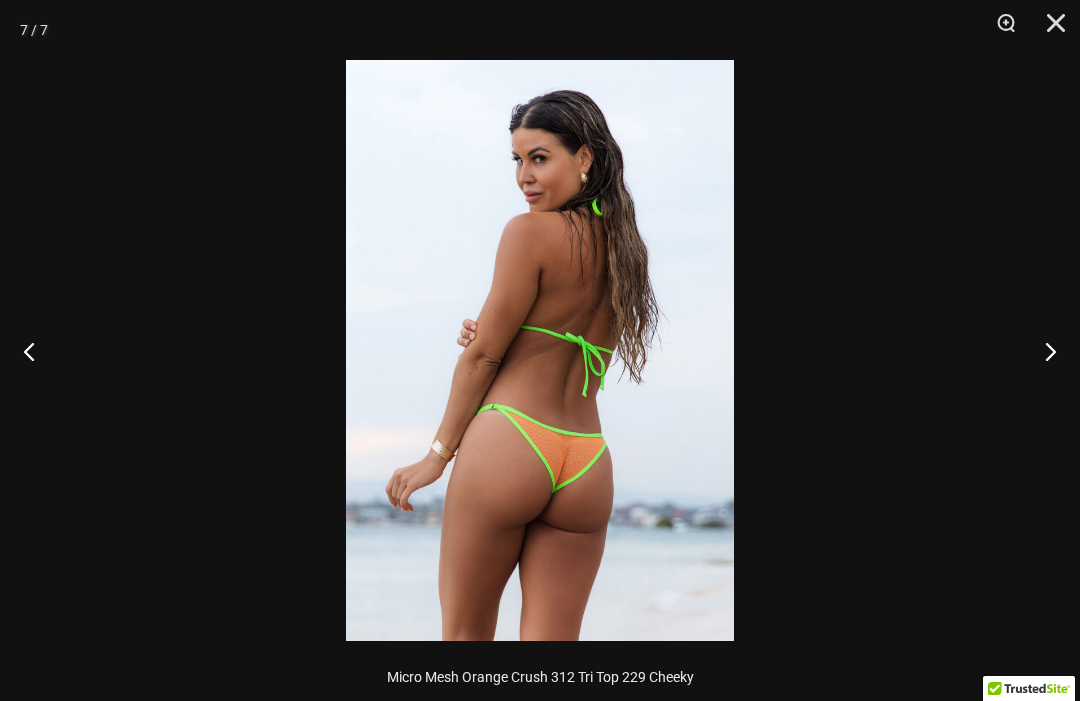 click at bounding box center (1049, 30) 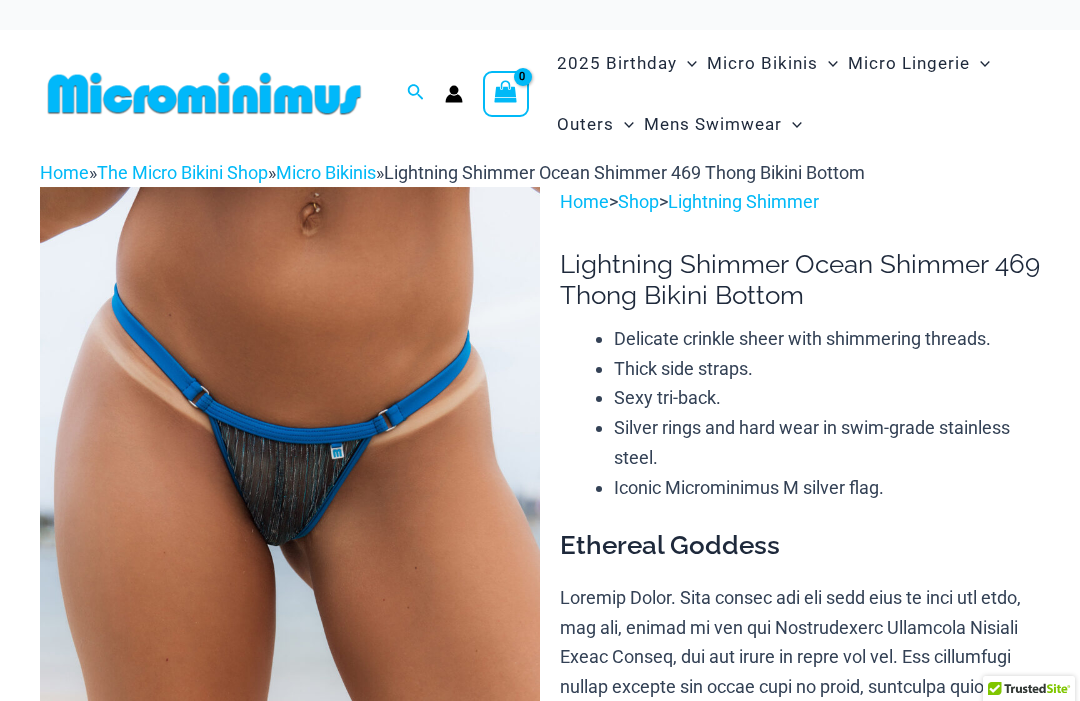scroll, scrollTop: 0, scrollLeft: 0, axis: both 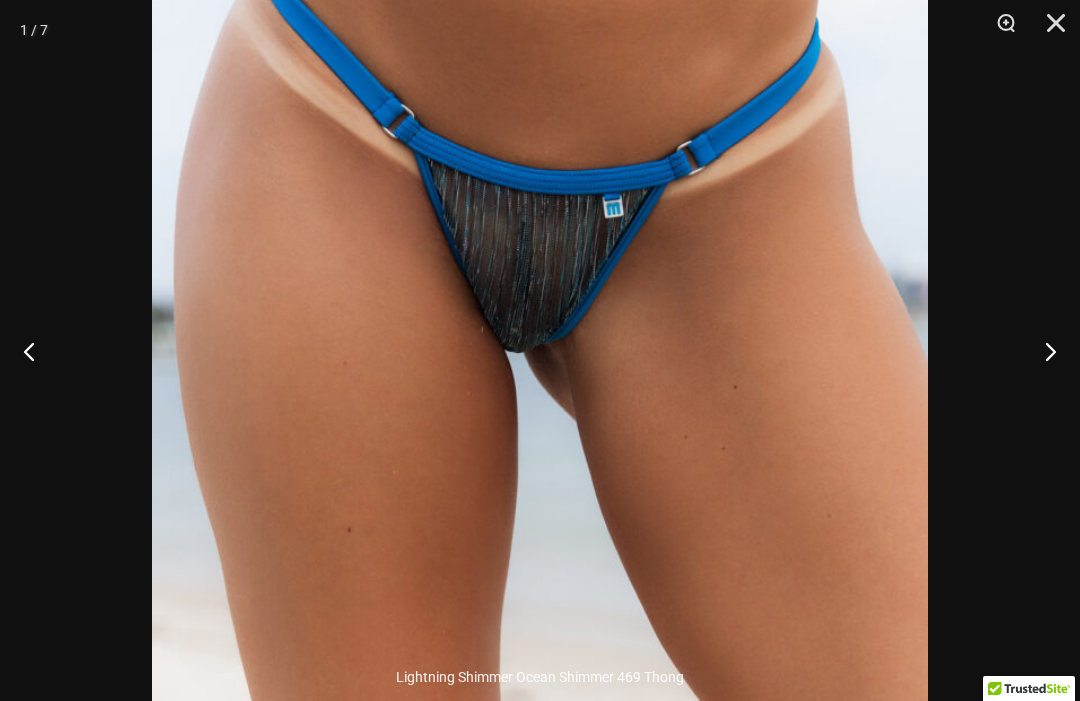 click at bounding box center [1049, 30] 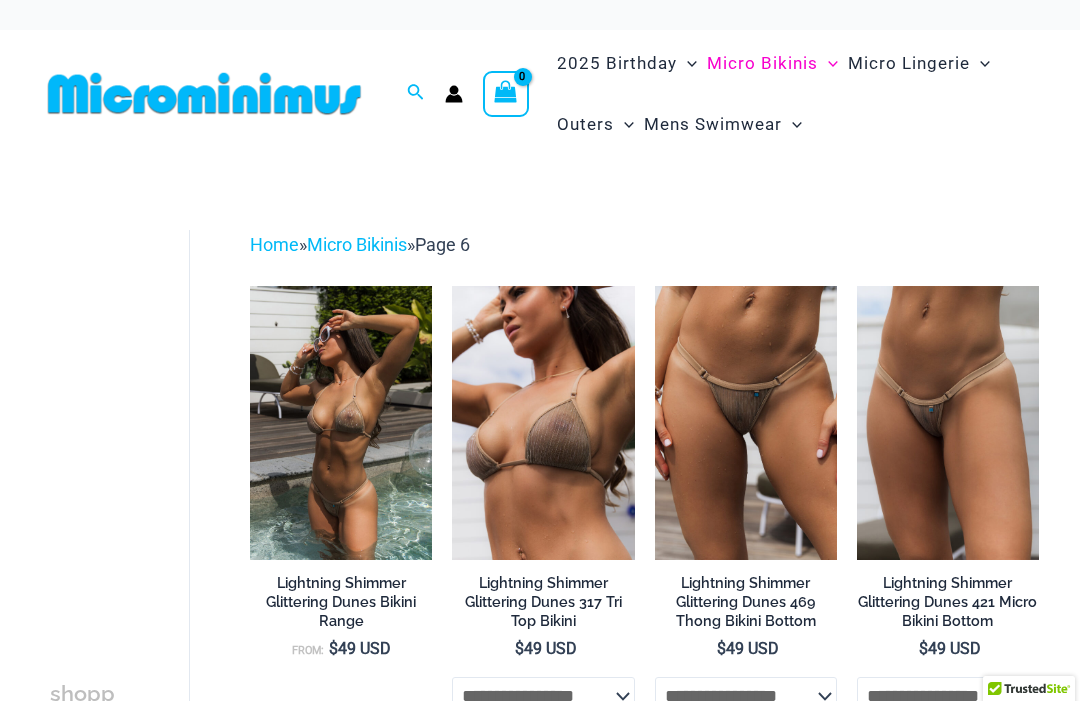 scroll, scrollTop: 0, scrollLeft: 0, axis: both 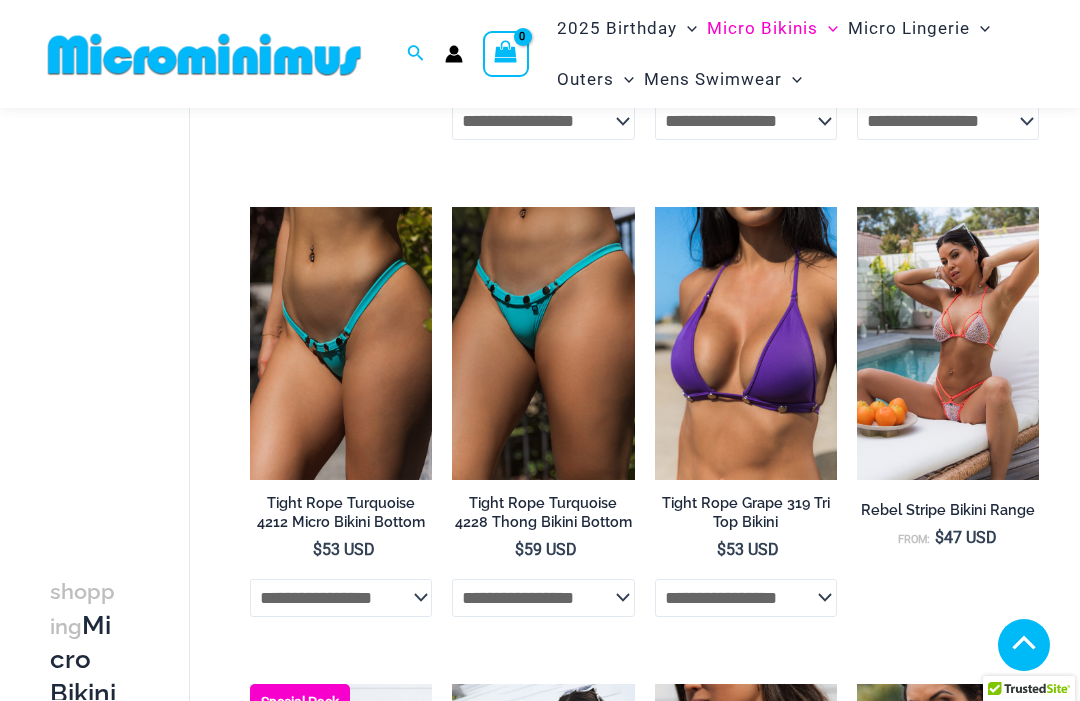 click at bounding box center (857, 207) 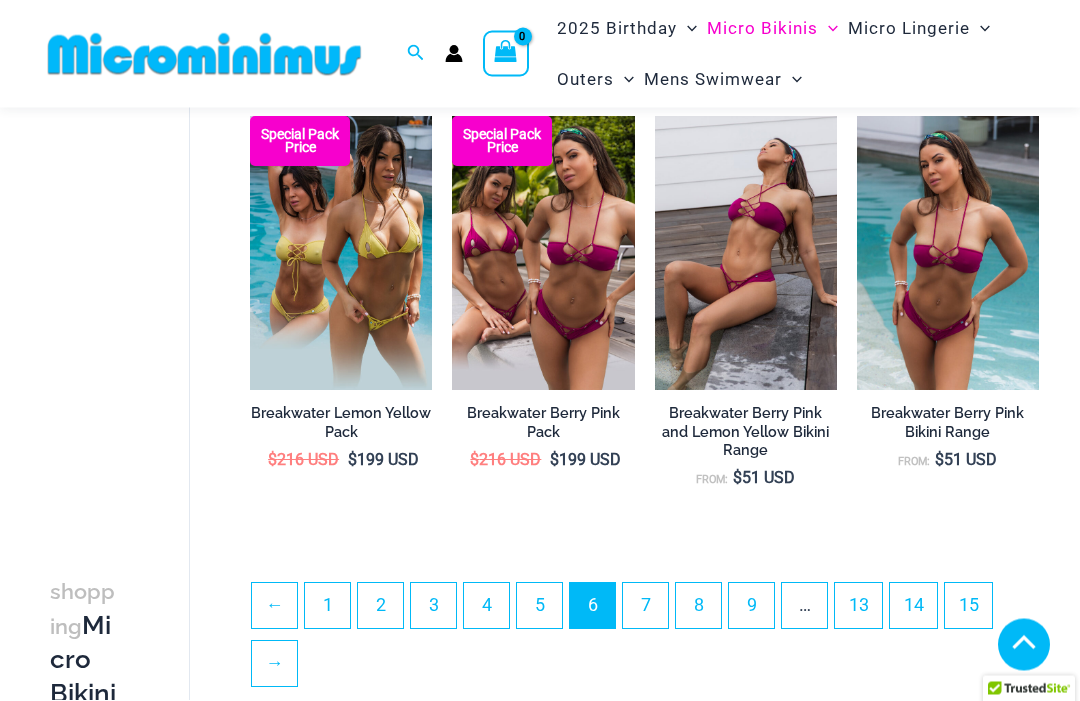 scroll, scrollTop: 3479, scrollLeft: 0, axis: vertical 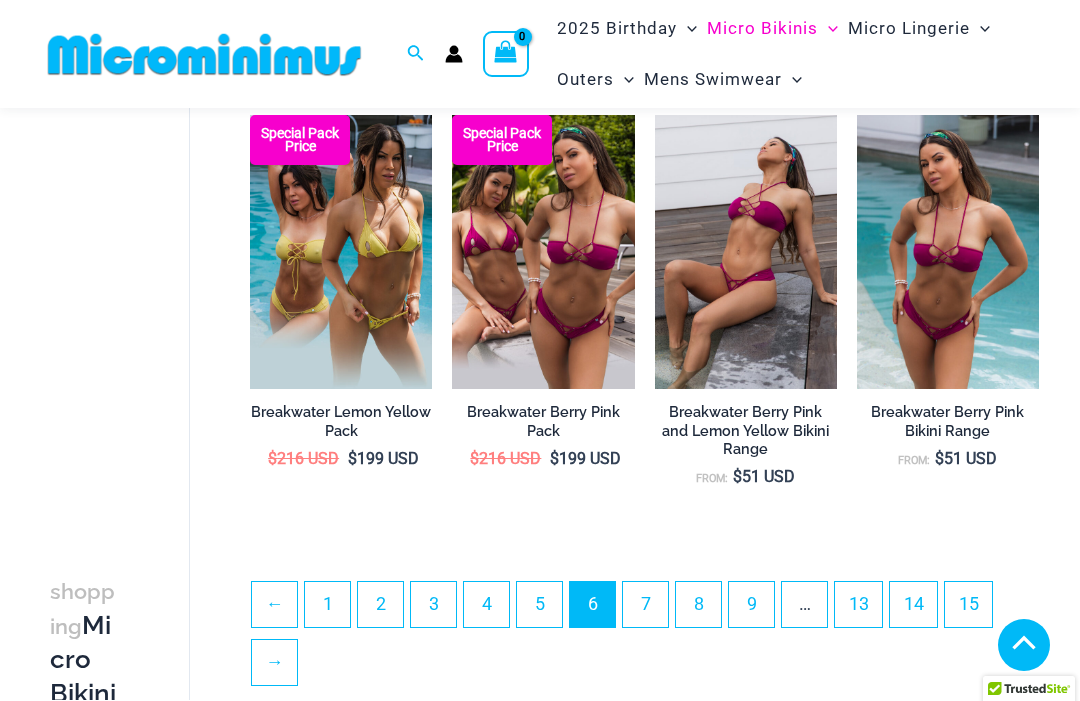 click on "7" at bounding box center [645, 604] 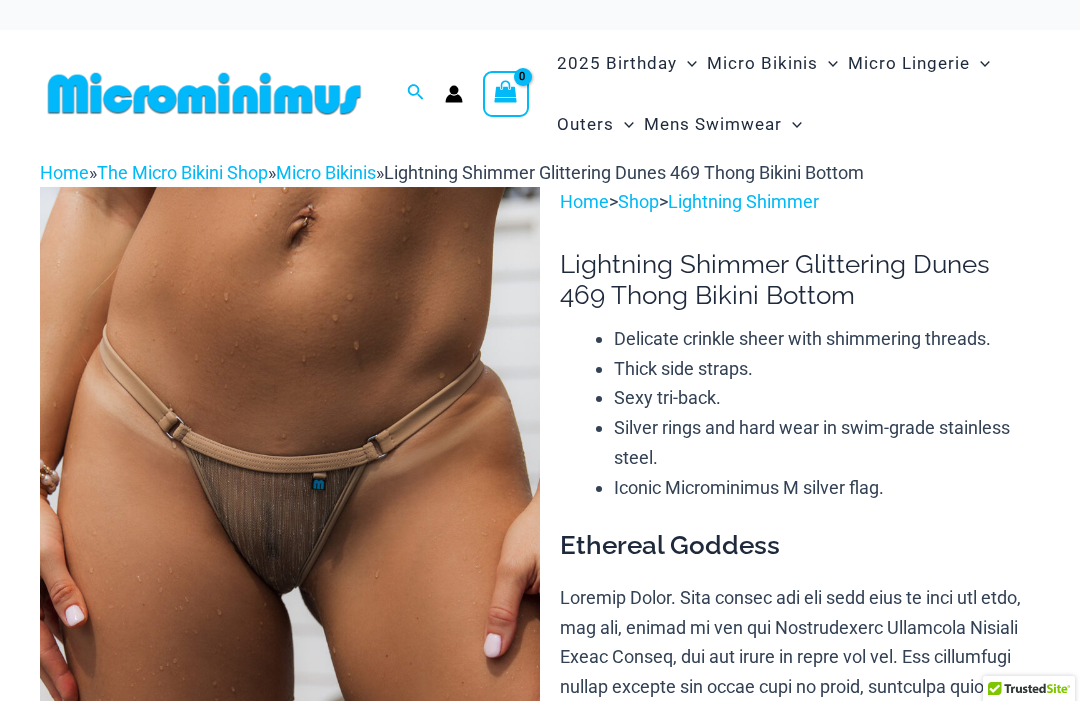 scroll, scrollTop: 0, scrollLeft: 0, axis: both 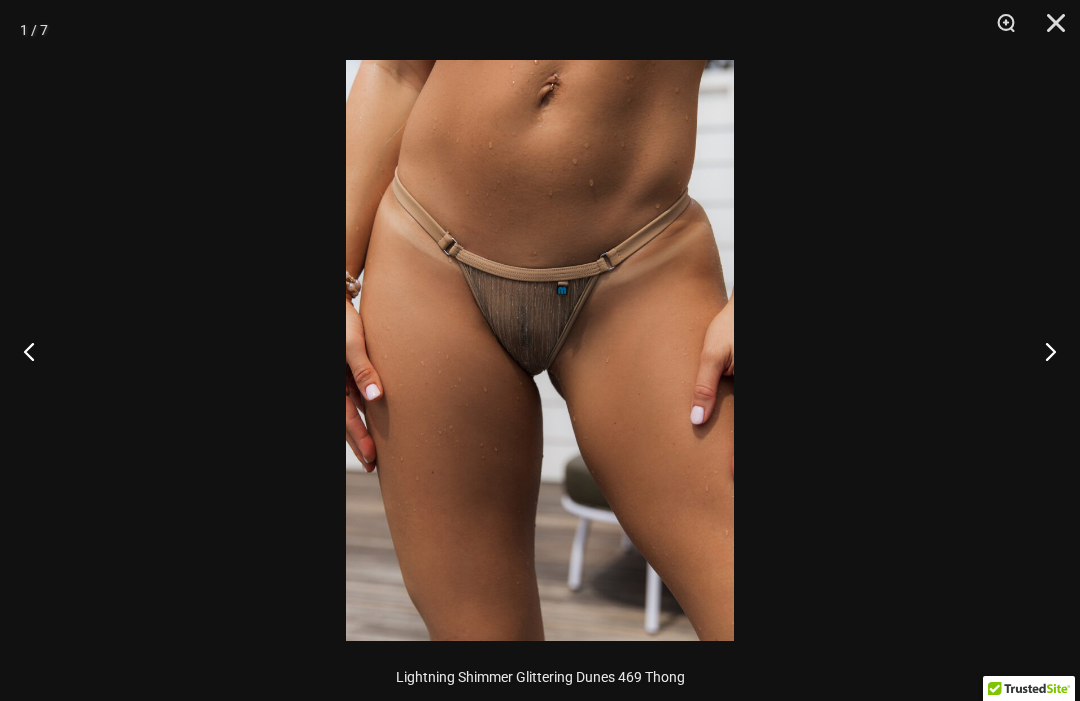 click at bounding box center (540, 350) 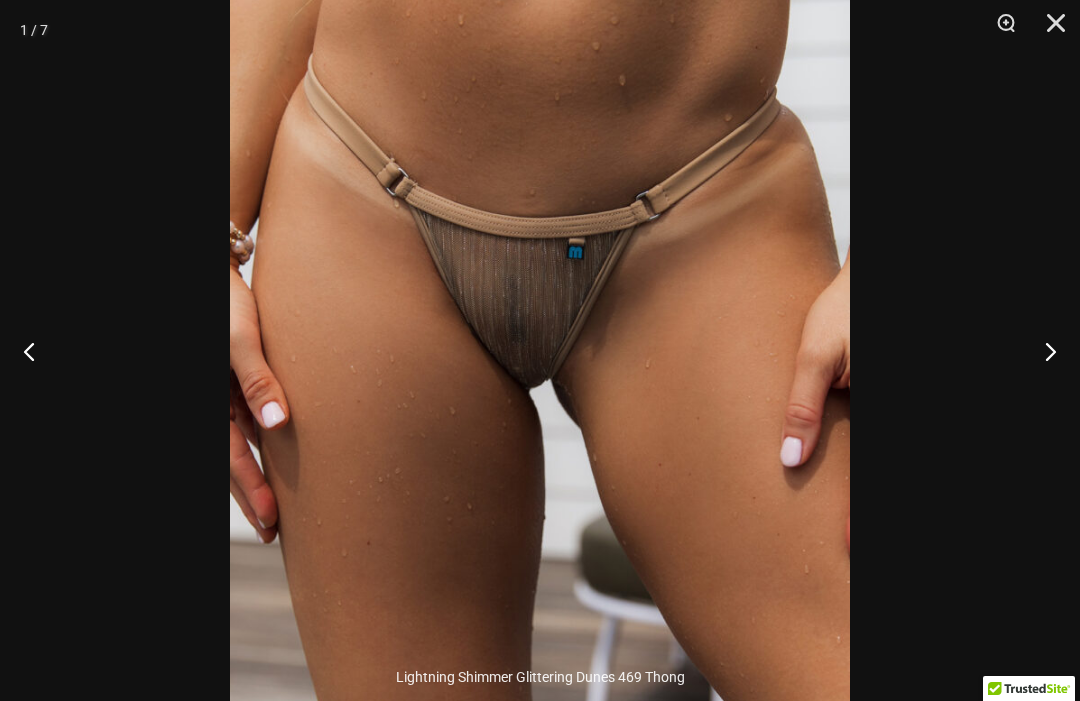 click at bounding box center (1049, 30) 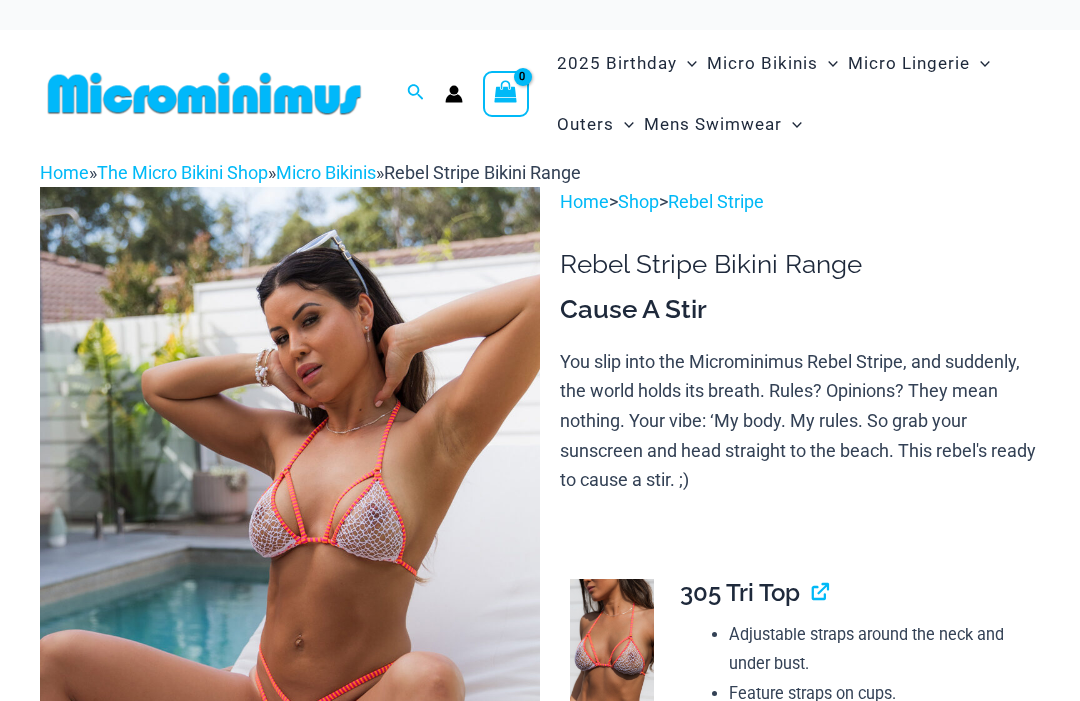 scroll, scrollTop: 0, scrollLeft: 0, axis: both 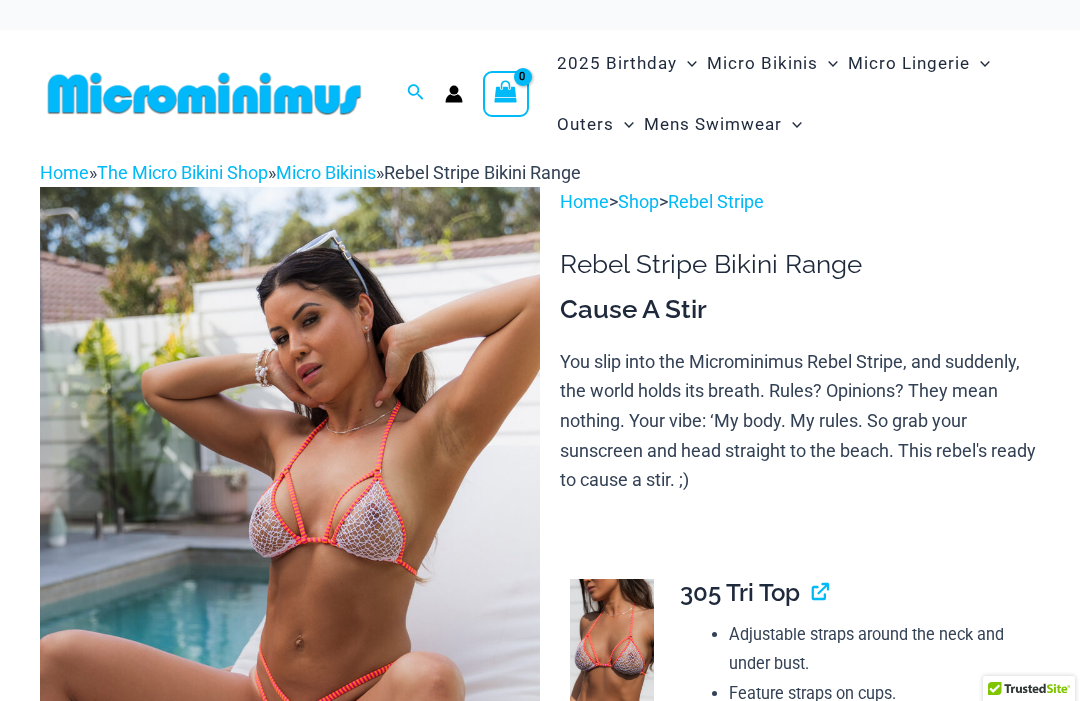 click at bounding box center [290, 562] 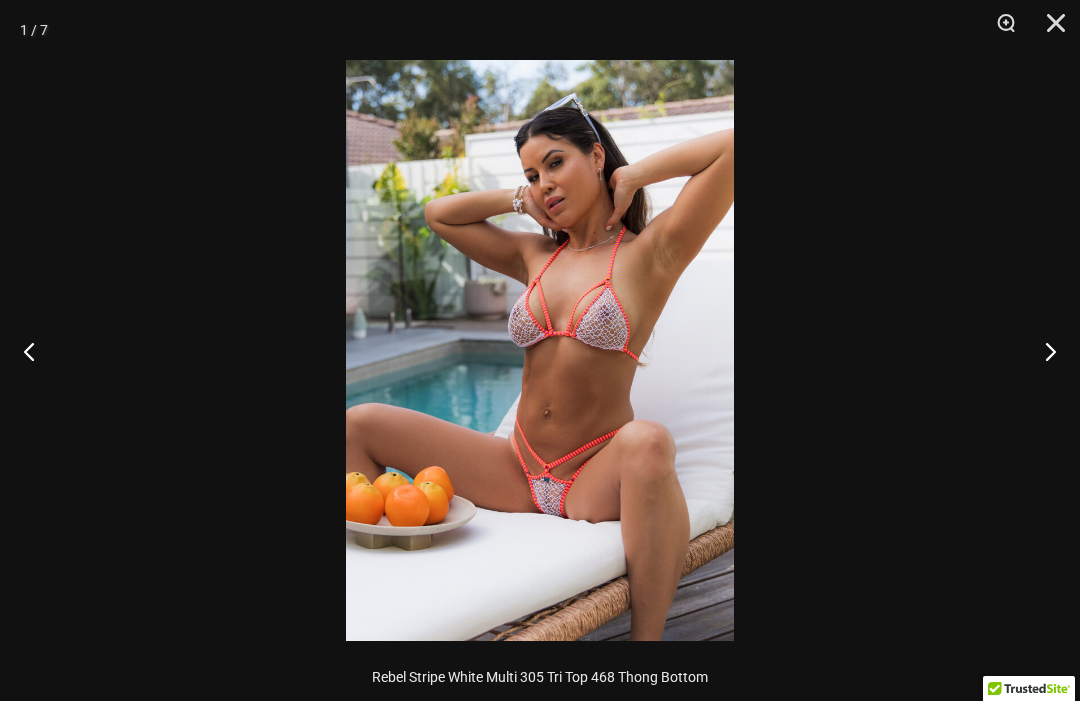click at bounding box center [540, 350] 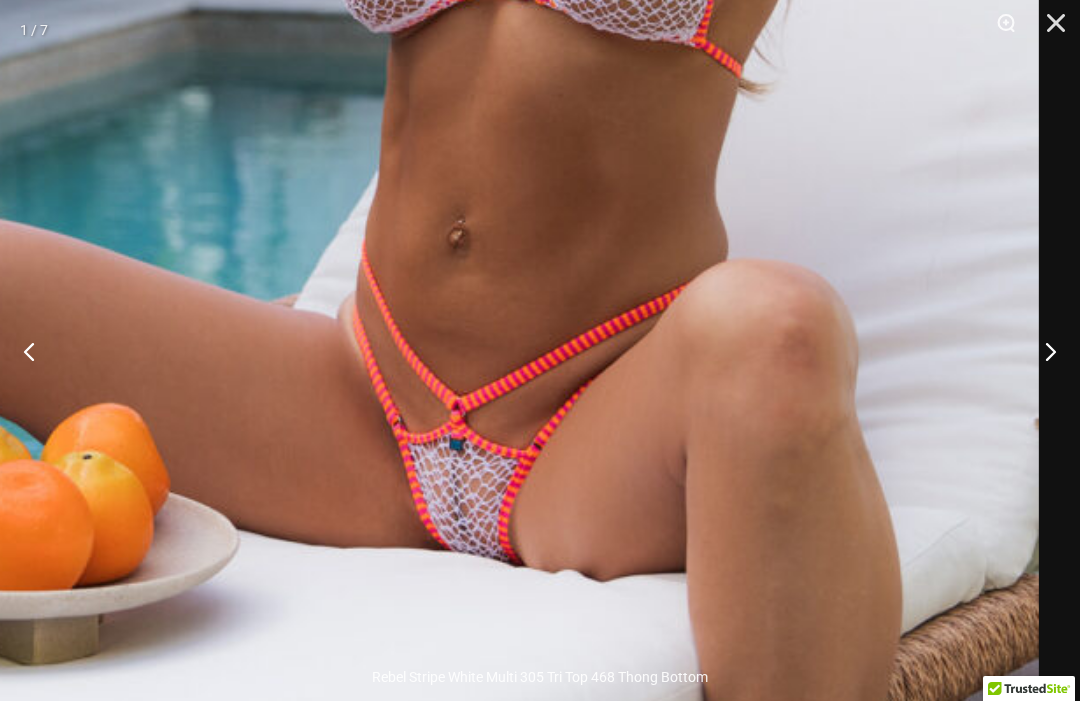 click at bounding box center (1042, 351) 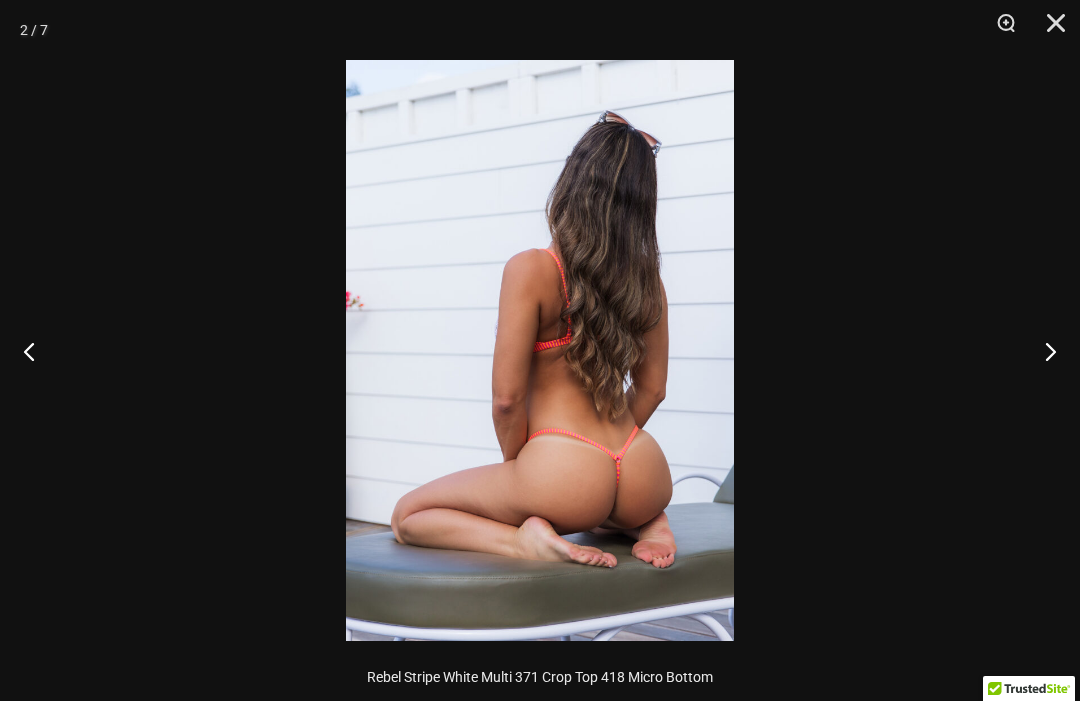 click at bounding box center [1042, 351] 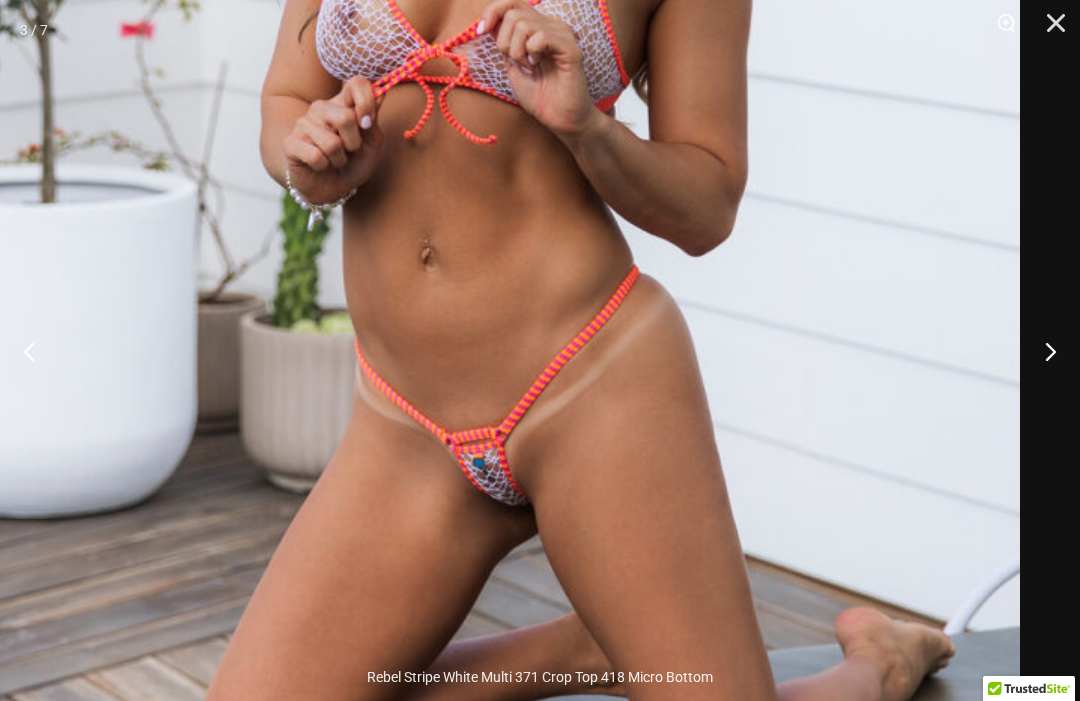 click at bounding box center (1049, 30) 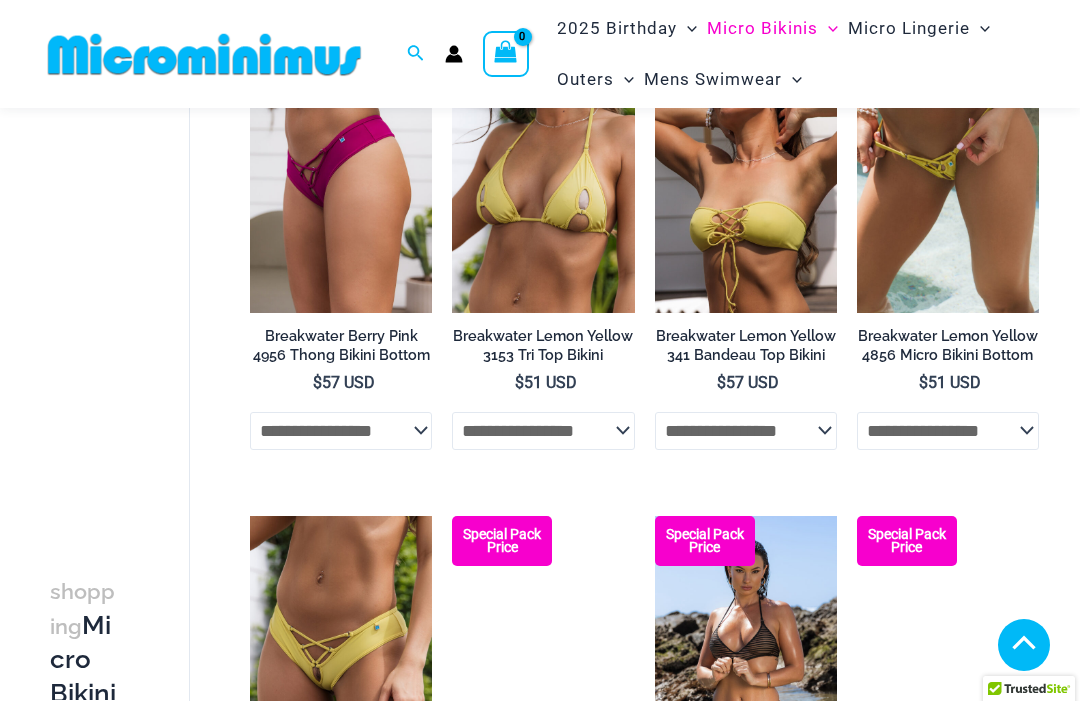 scroll, scrollTop: 703, scrollLeft: 0, axis: vertical 